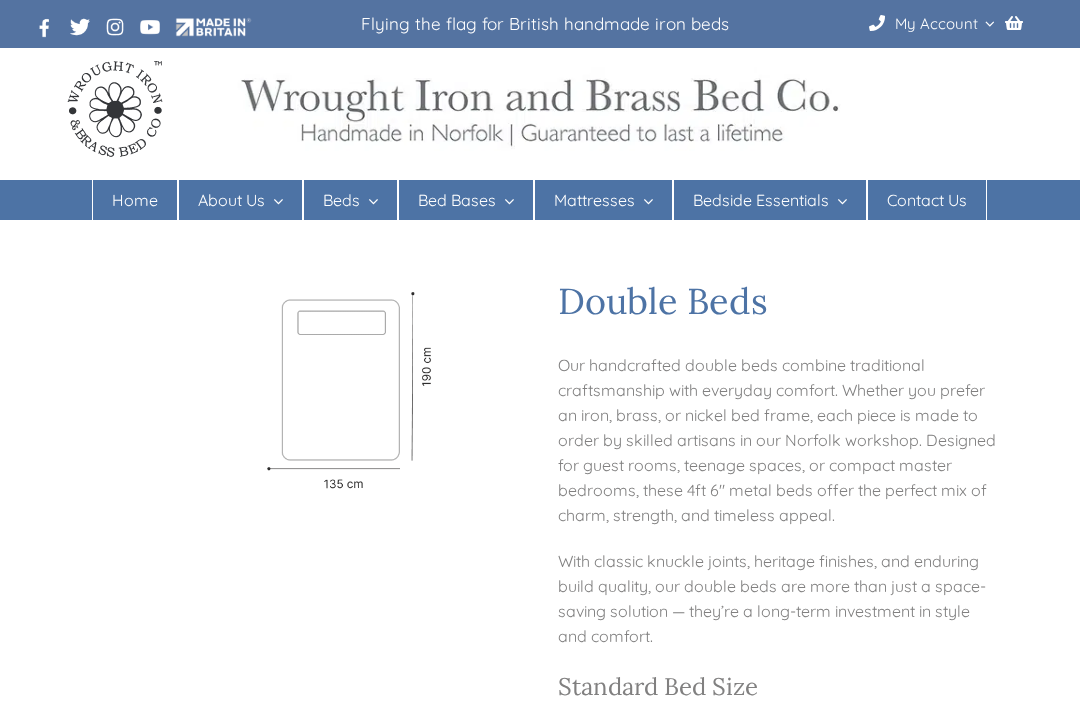 scroll, scrollTop: 25, scrollLeft: 0, axis: vertical 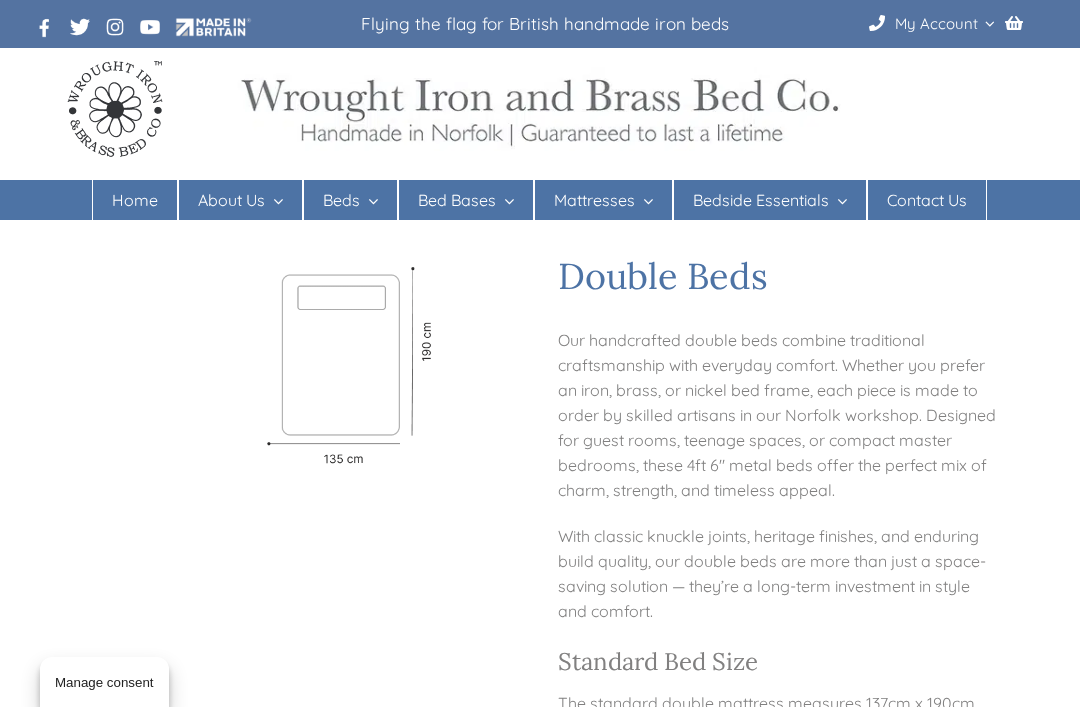 click on "Iron Beds" at bounding box center [357, 280] 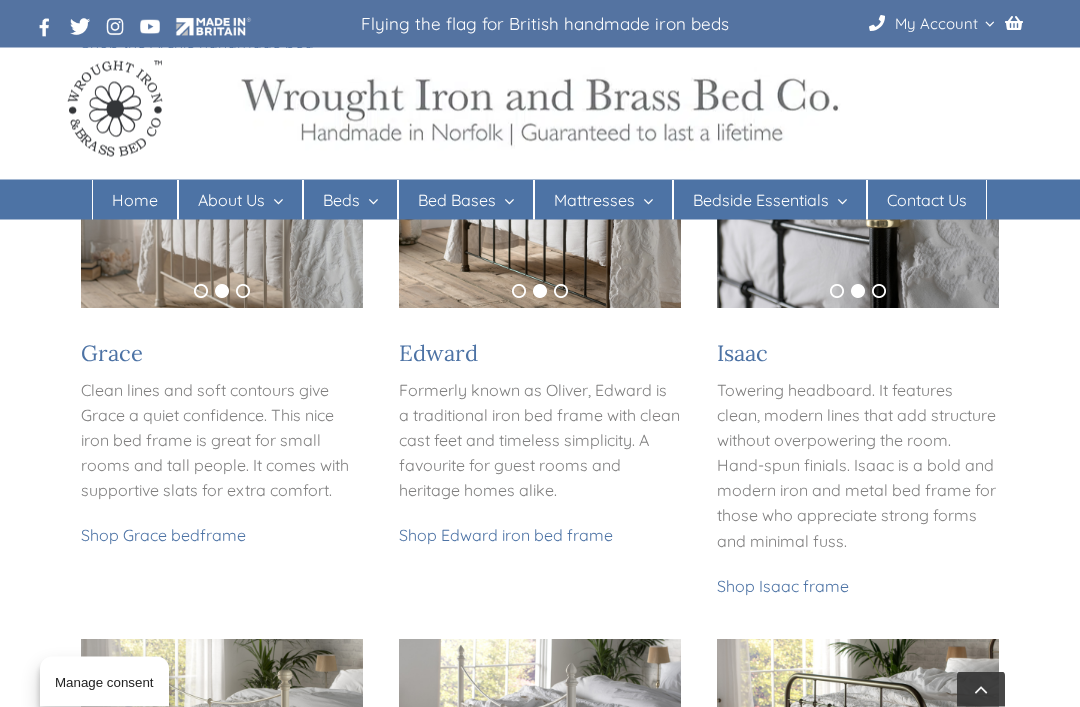 scroll, scrollTop: 1114, scrollLeft: 0, axis: vertical 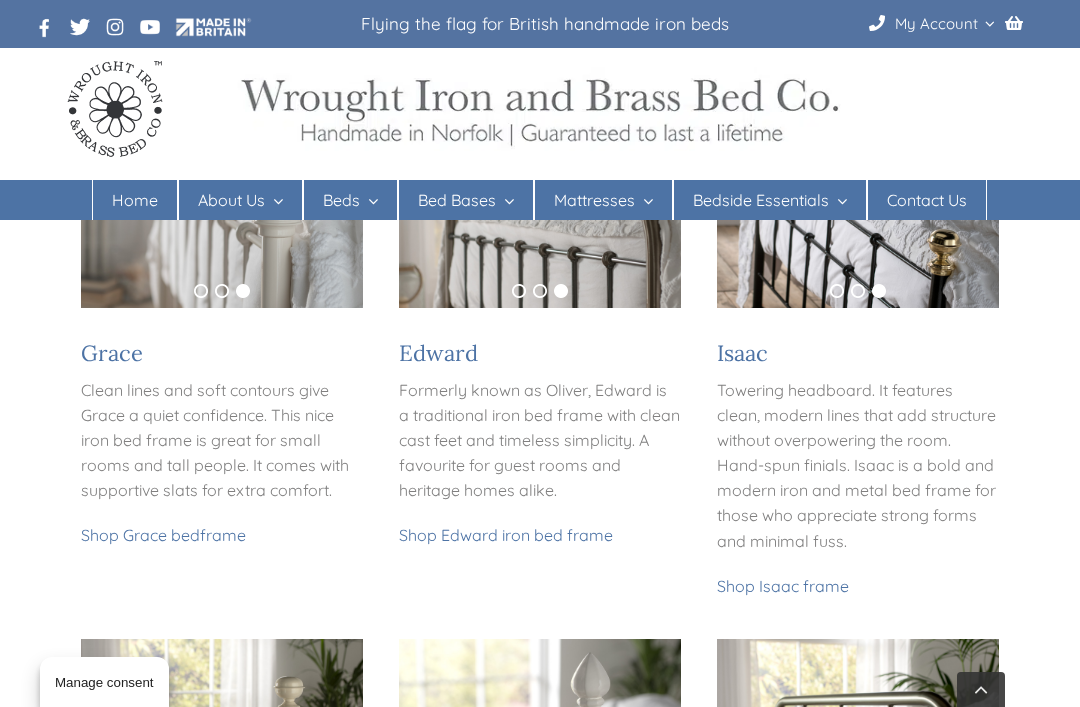 click on "Shop Grace bed" at bounding box center (140, 535) 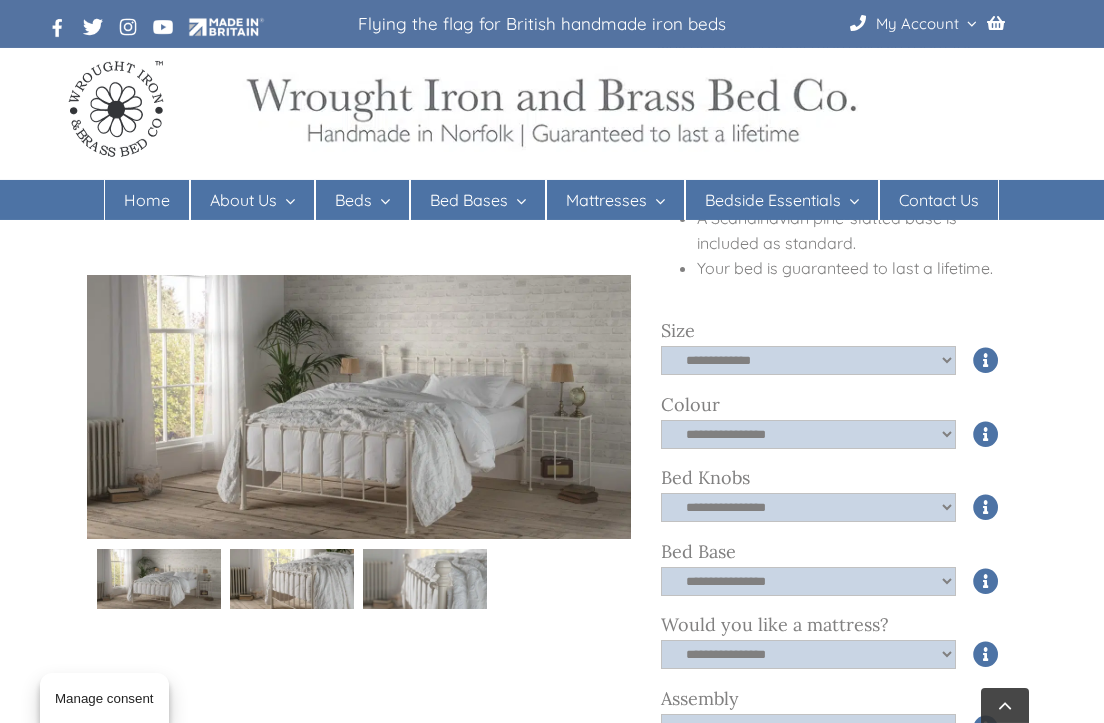 scroll, scrollTop: 623, scrollLeft: 0, axis: vertical 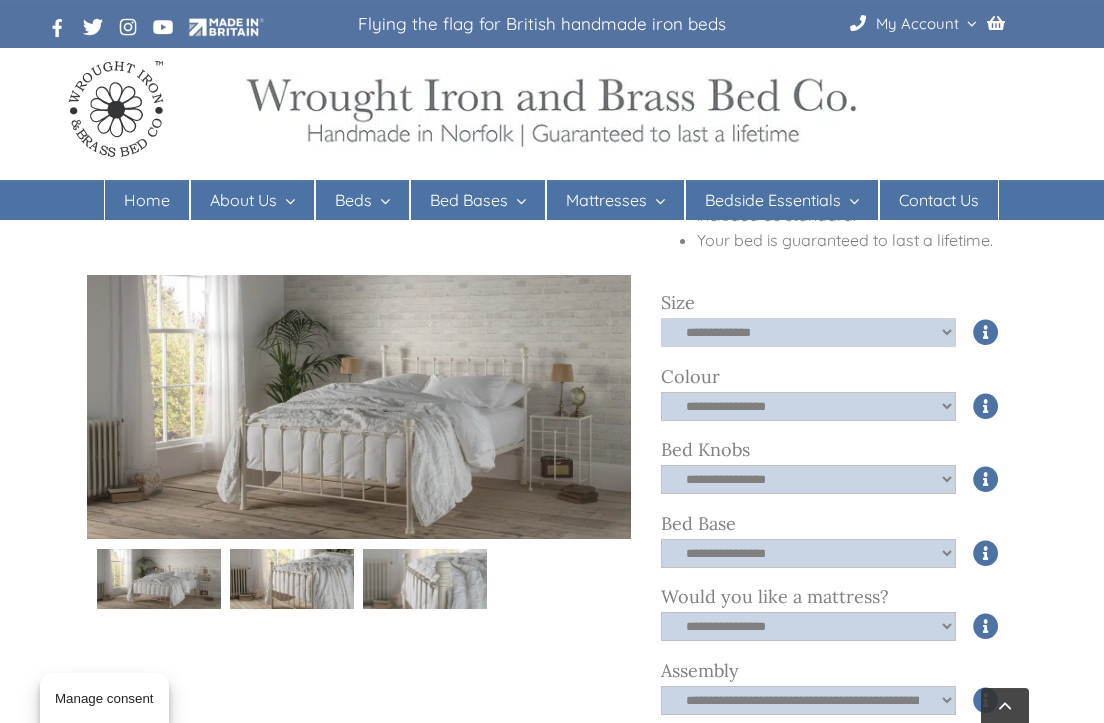 click on "**********" 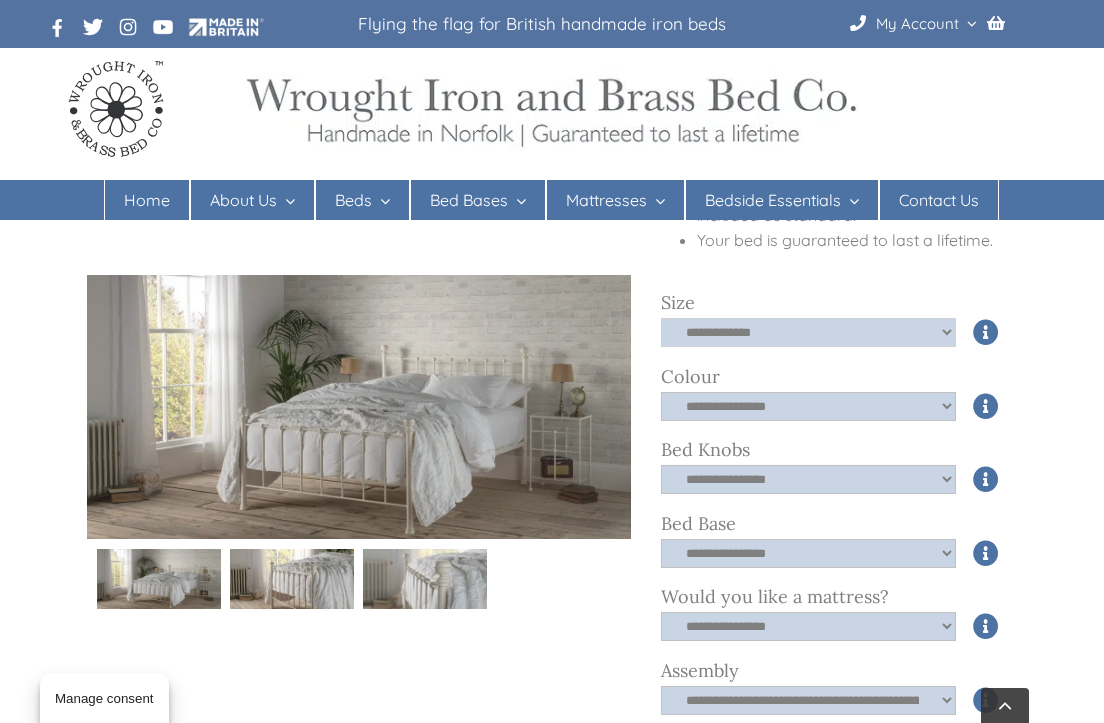 select on "*****" 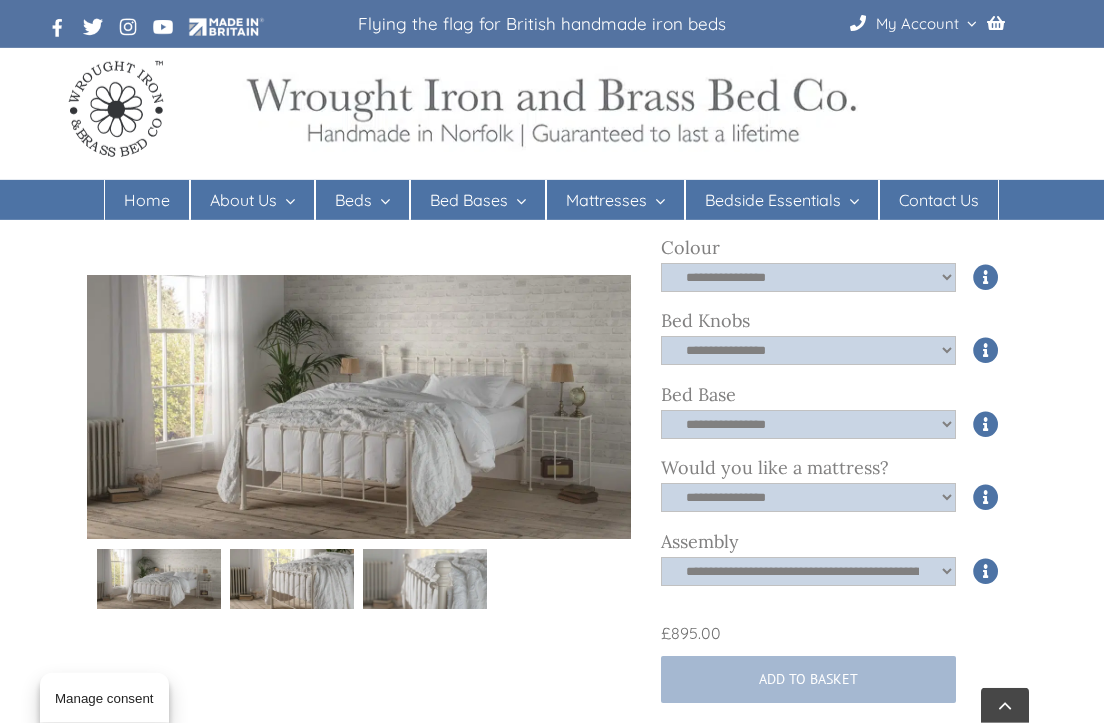 scroll, scrollTop: 769, scrollLeft: 0, axis: vertical 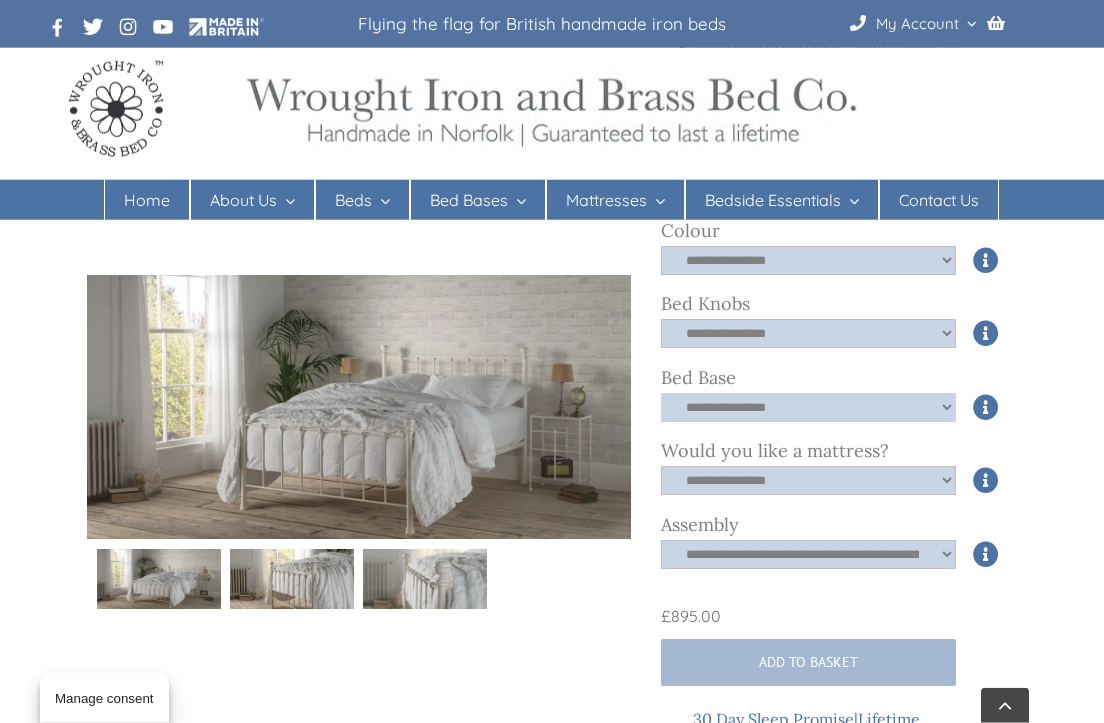 click on "**********" 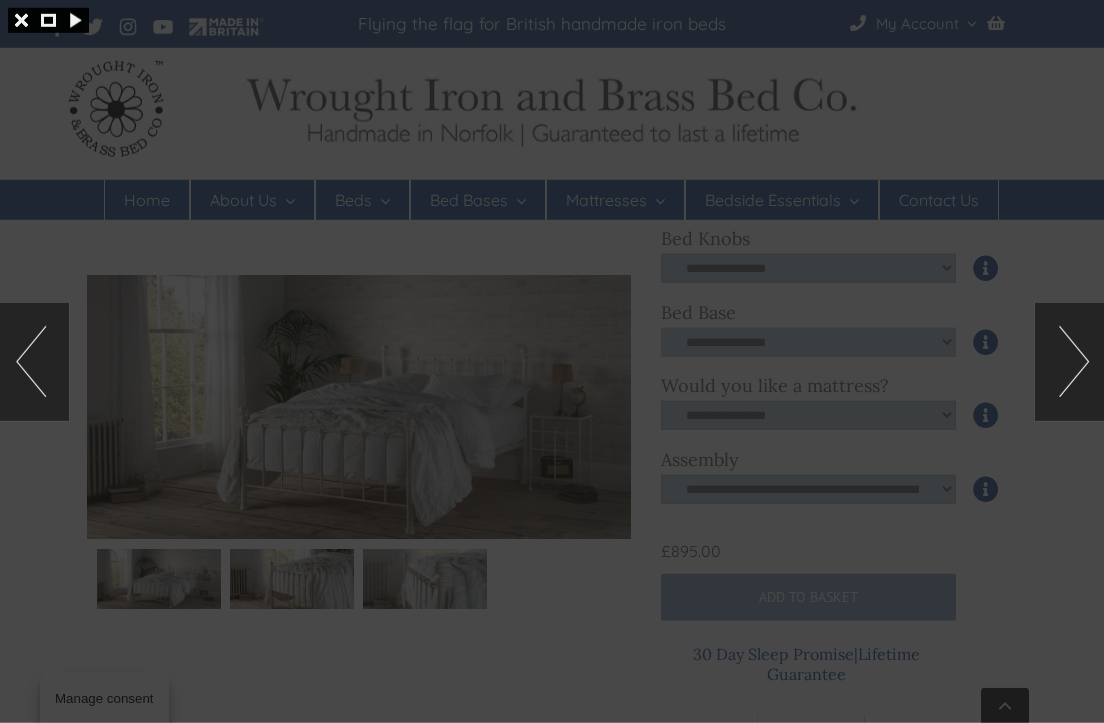 scroll, scrollTop: 835, scrollLeft: 0, axis: vertical 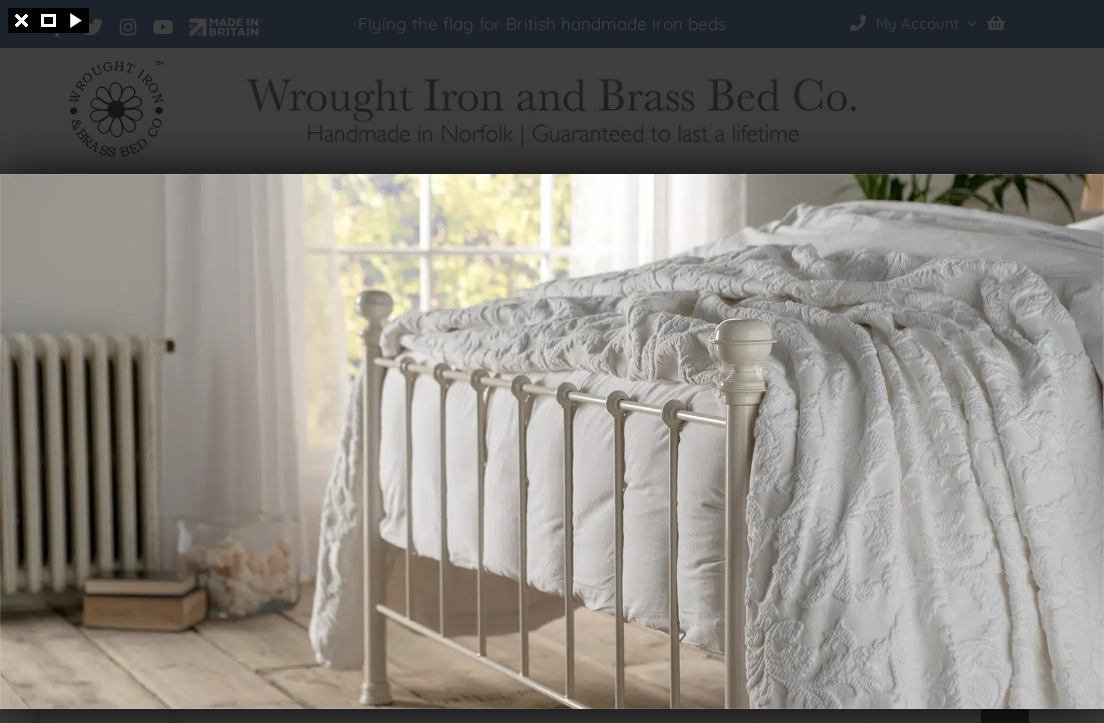 click at bounding box center (552, 361) 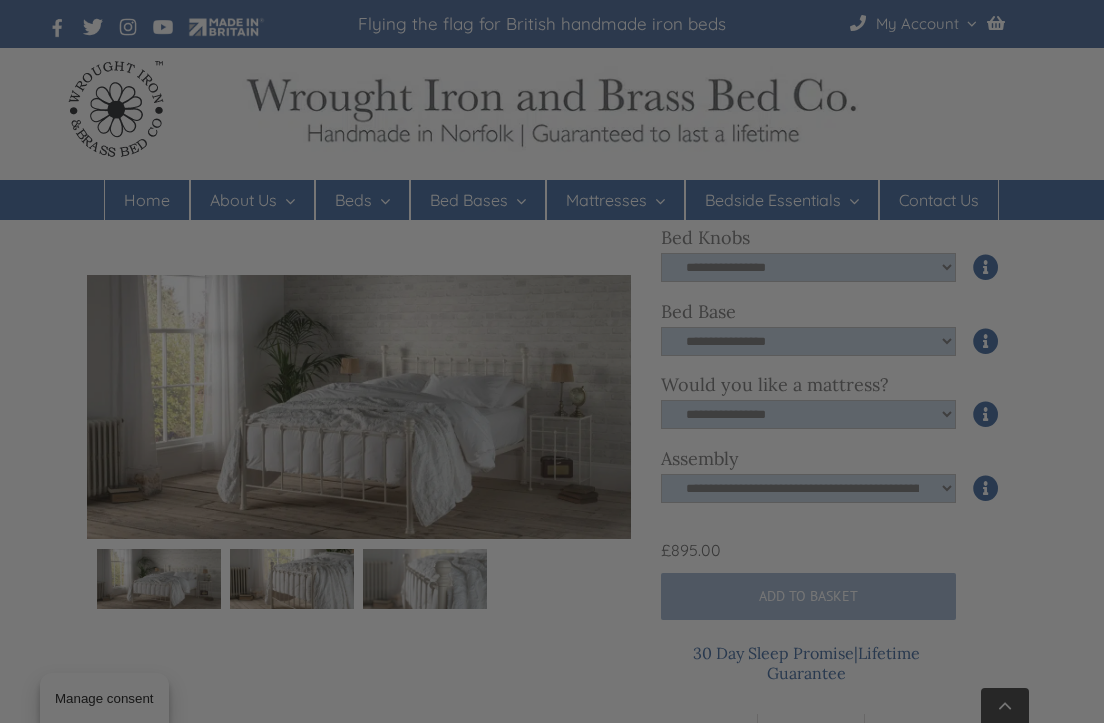 click at bounding box center [552, 361] 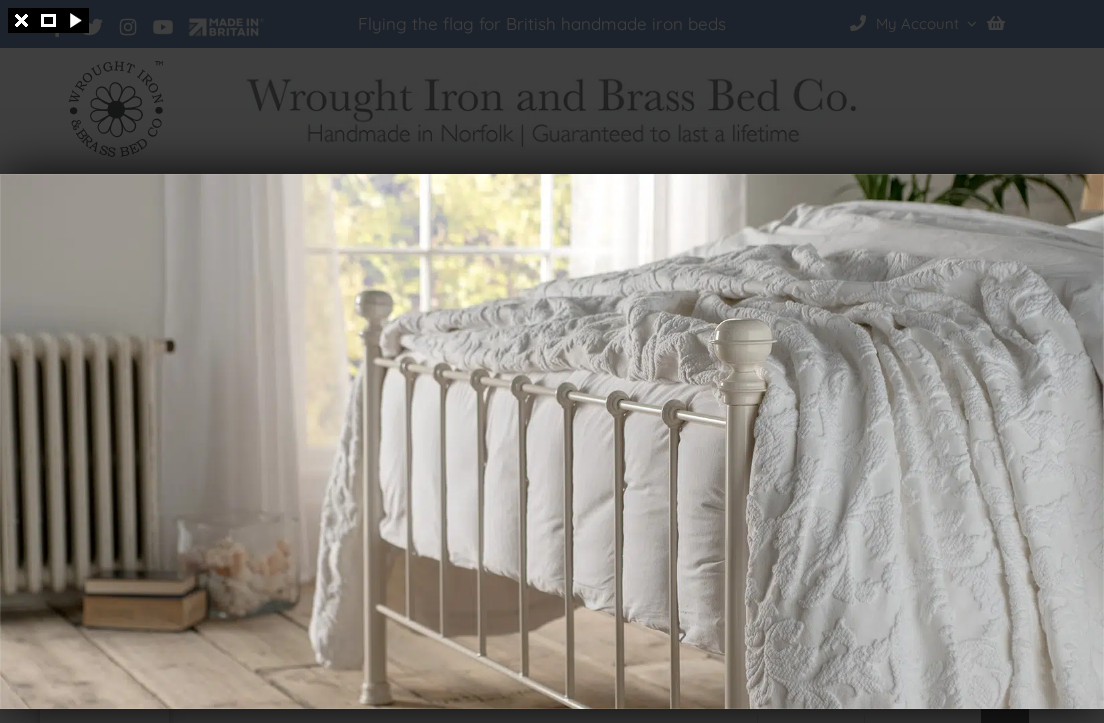 click at bounding box center (552, 361) 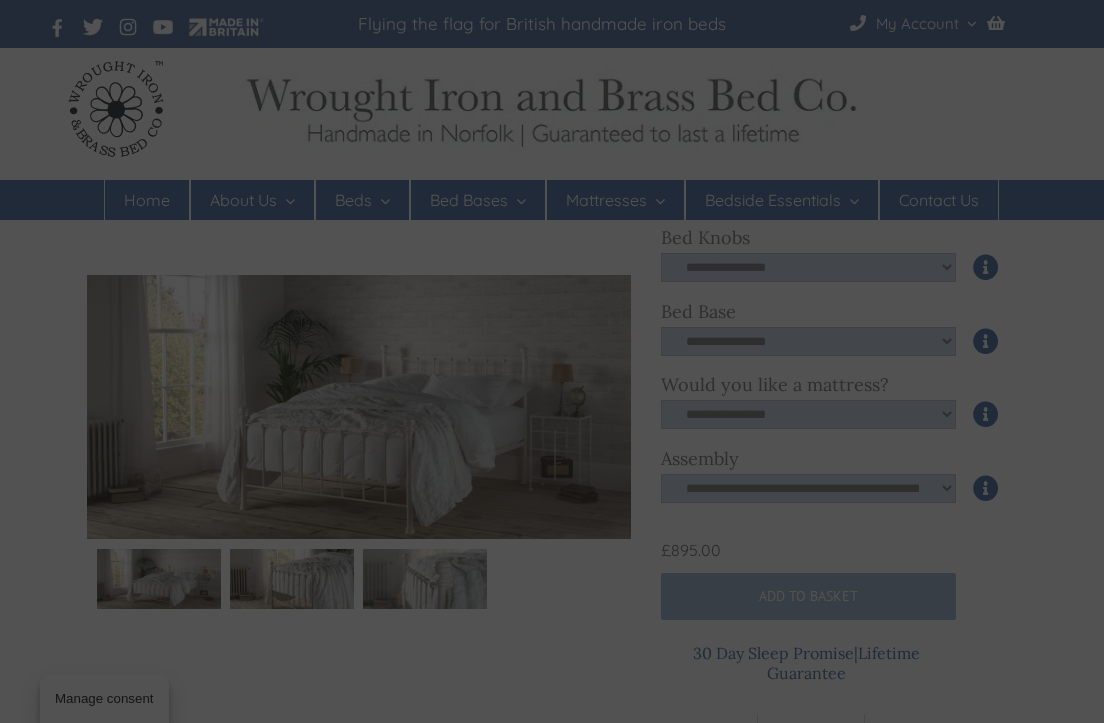 scroll, scrollTop: 0, scrollLeft: 0, axis: both 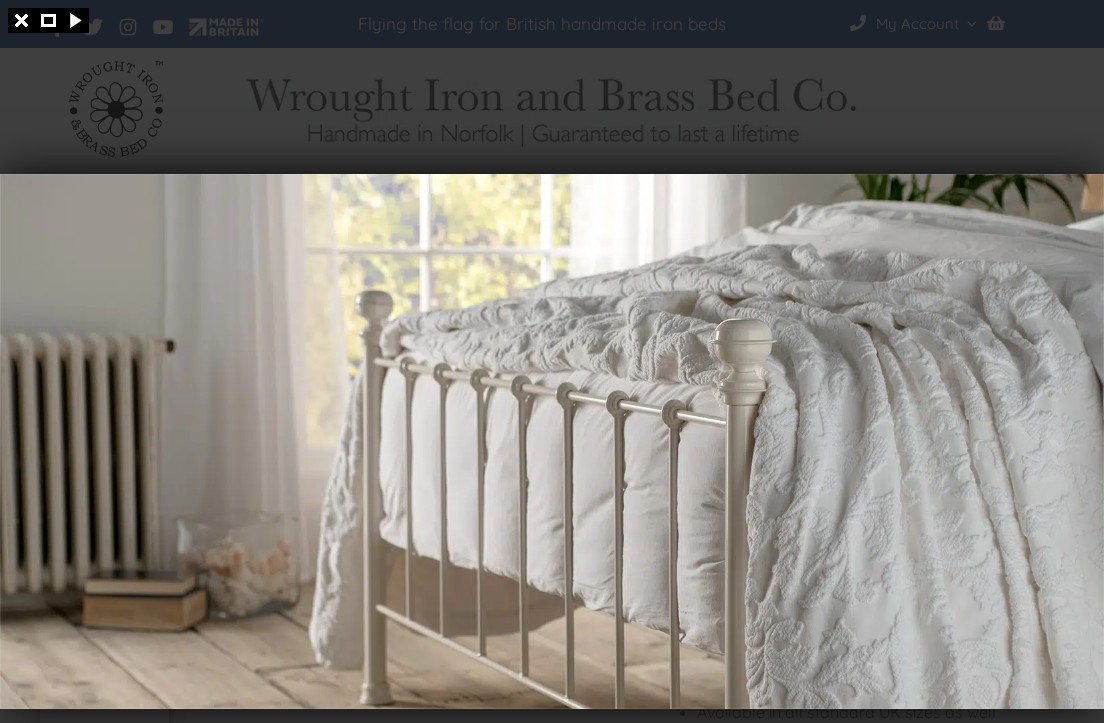click on "Manage Consent
We use cookies to improve performance, enhance your experience, and store device information. Without consent, some features may not work properly.  Privacy Policy
Functional
Functional
Always active
The technical storage or access is strictly necessary for the legitimate purpose of enabling the use of a specific service explicitly requested by the subscriber or user, or for the sole purpose of carrying out the transmission of a communication over an electronic communications network.
Preferences
Preferences
The technical storage or access is necessary for the legitimate purpose of storing preferences that are not requested by the subscriber or user." at bounding box center (552, 2398) 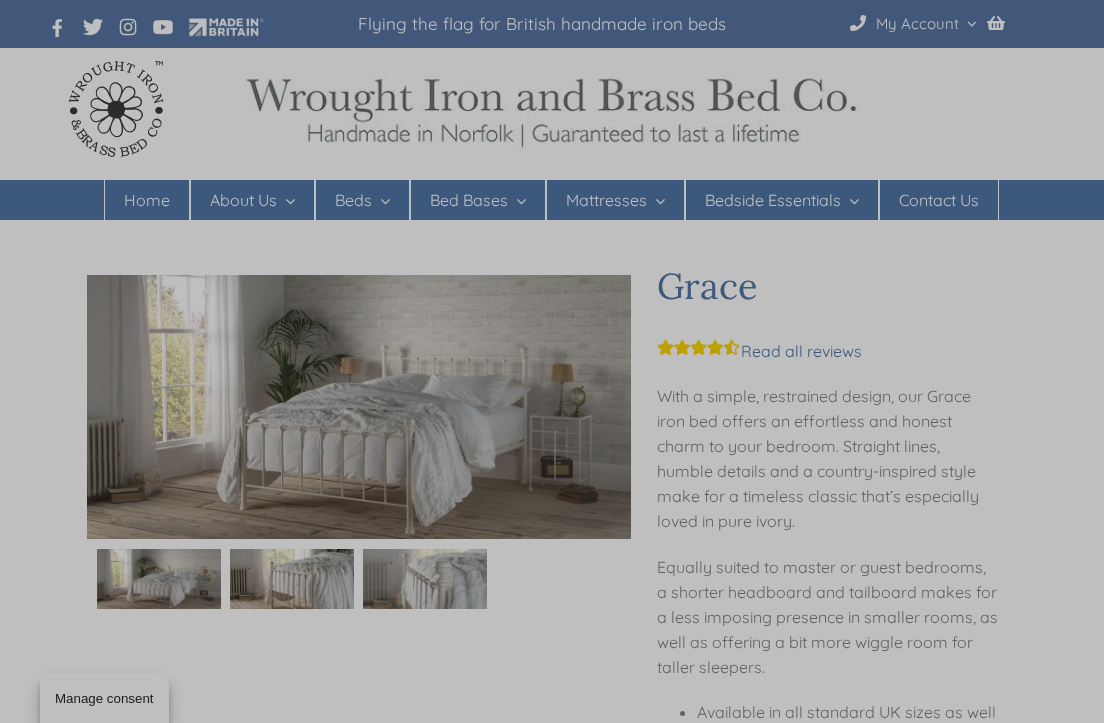 click at bounding box center [552, 361] 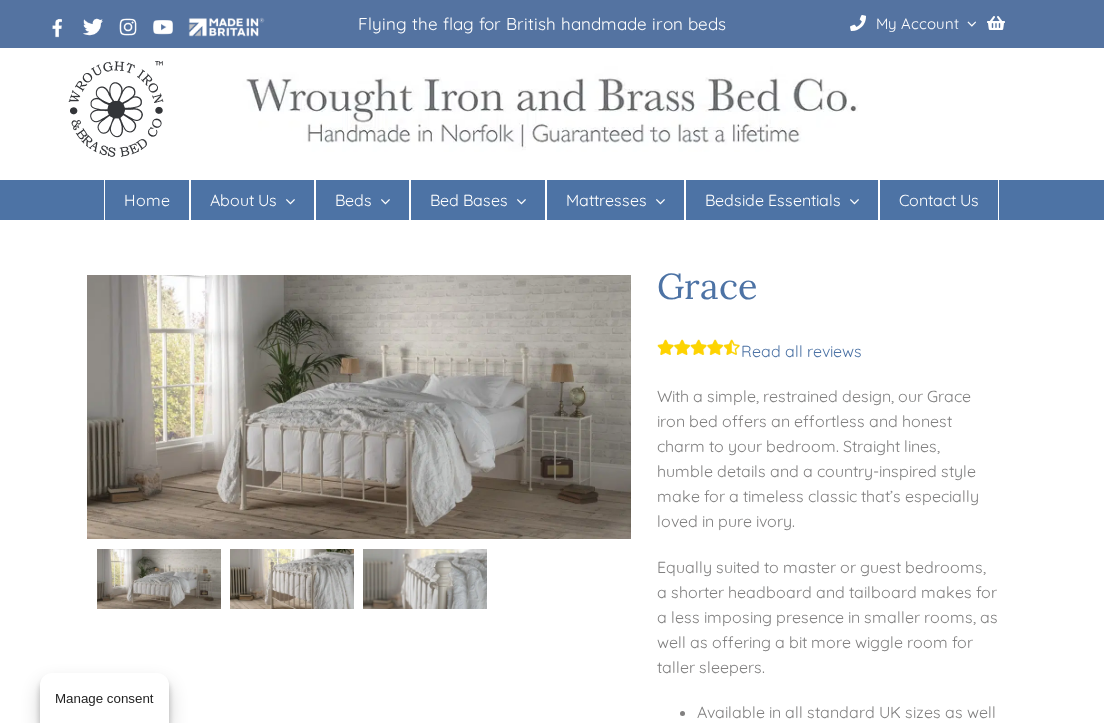 click on "Iron Beds" at bounding box center (369, 280) 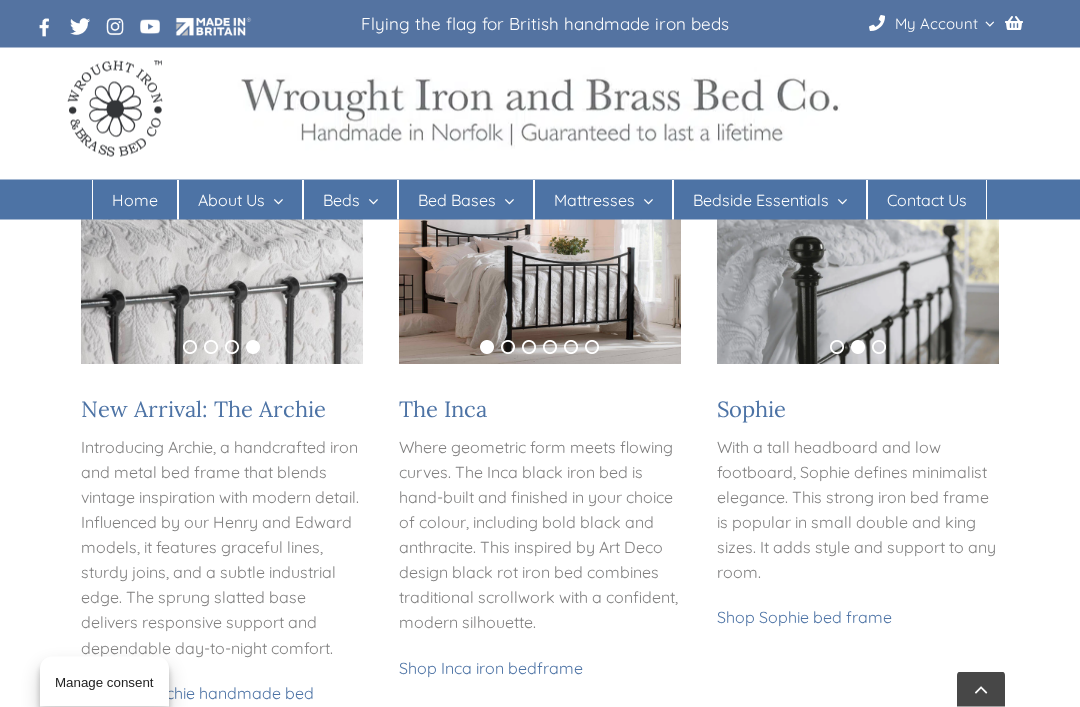 scroll, scrollTop: 544, scrollLeft: 0, axis: vertical 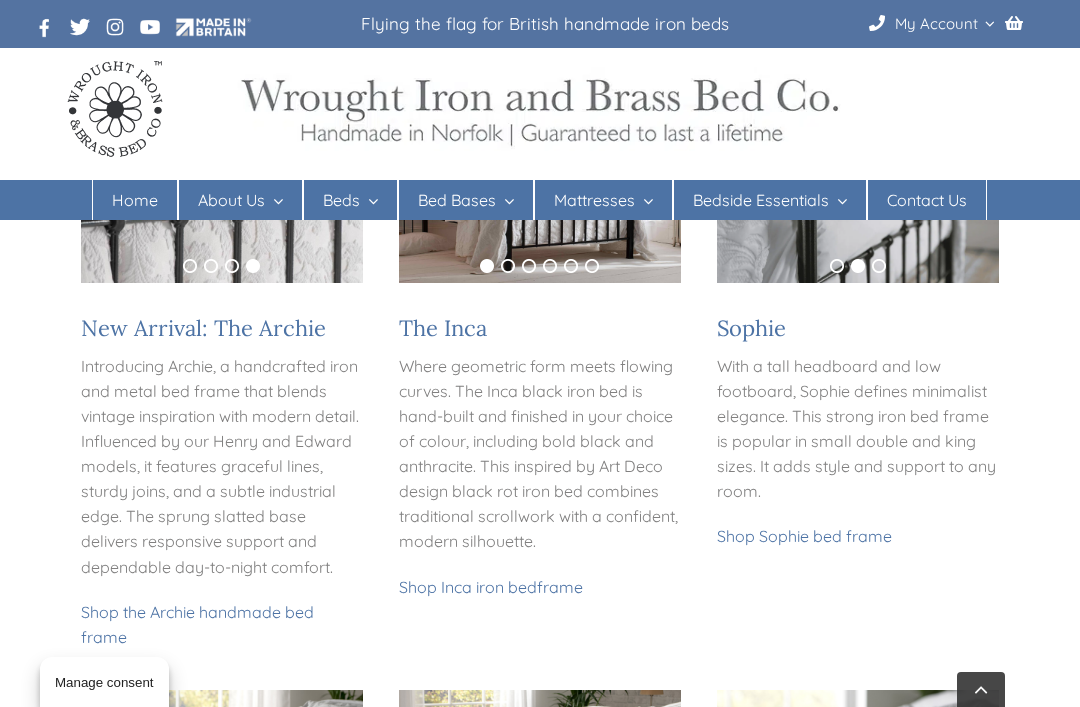 click on "Shop the Archie handmade bed frame" at bounding box center [197, 624] 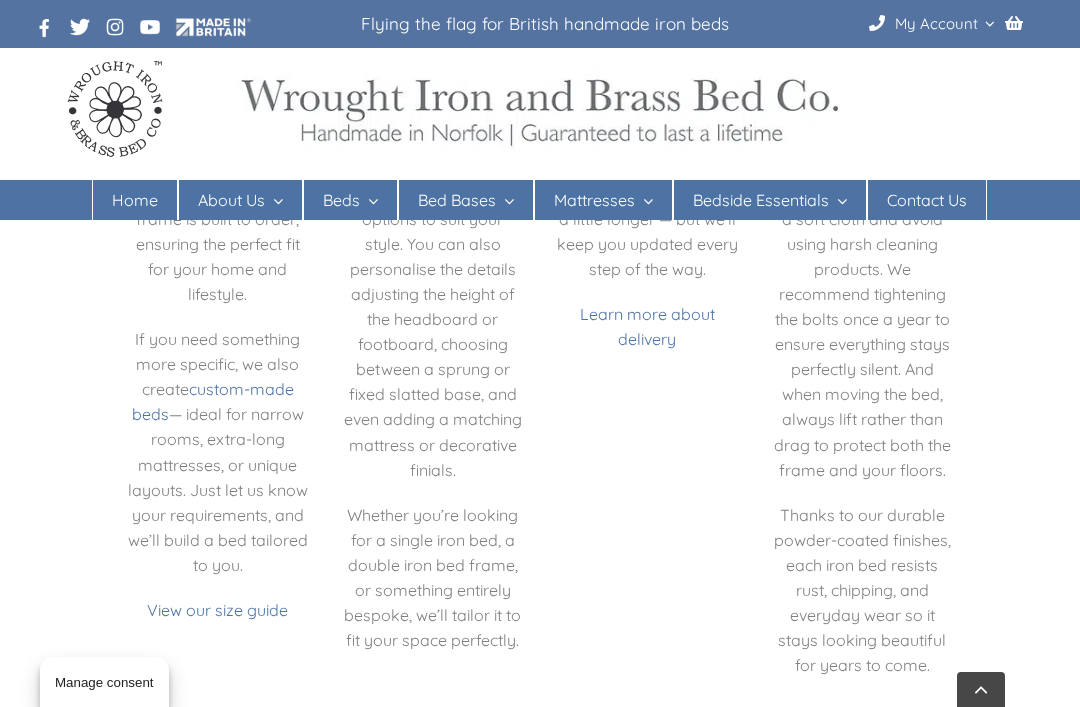 scroll, scrollTop: 2984, scrollLeft: 0, axis: vertical 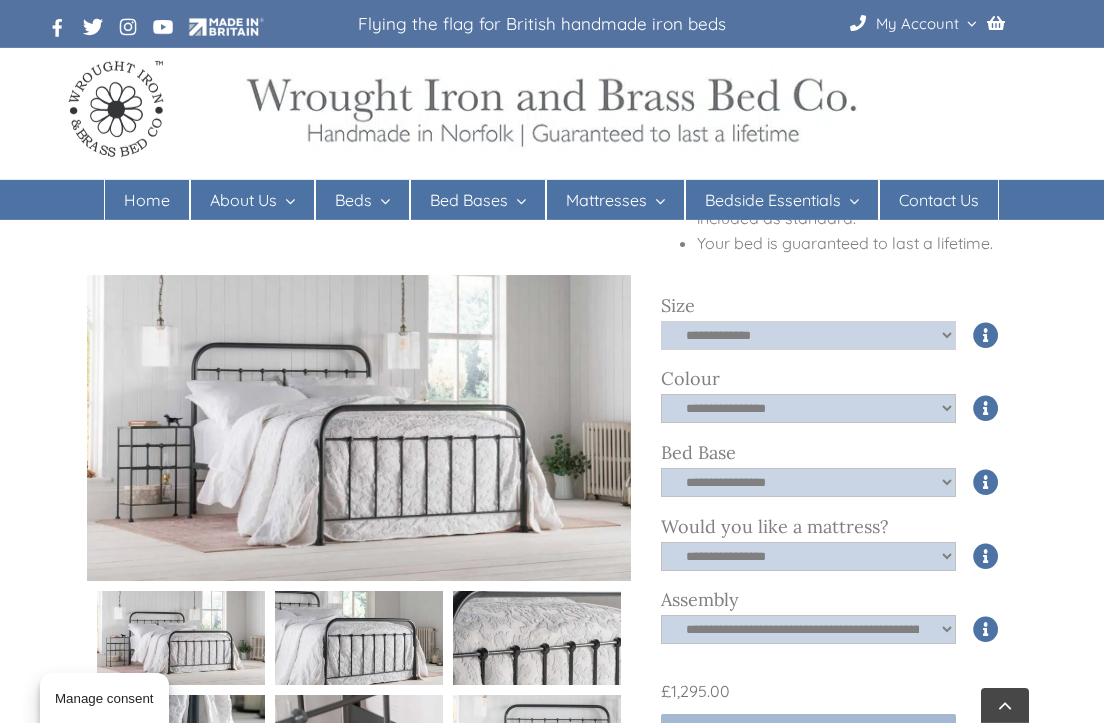 click on "**********" 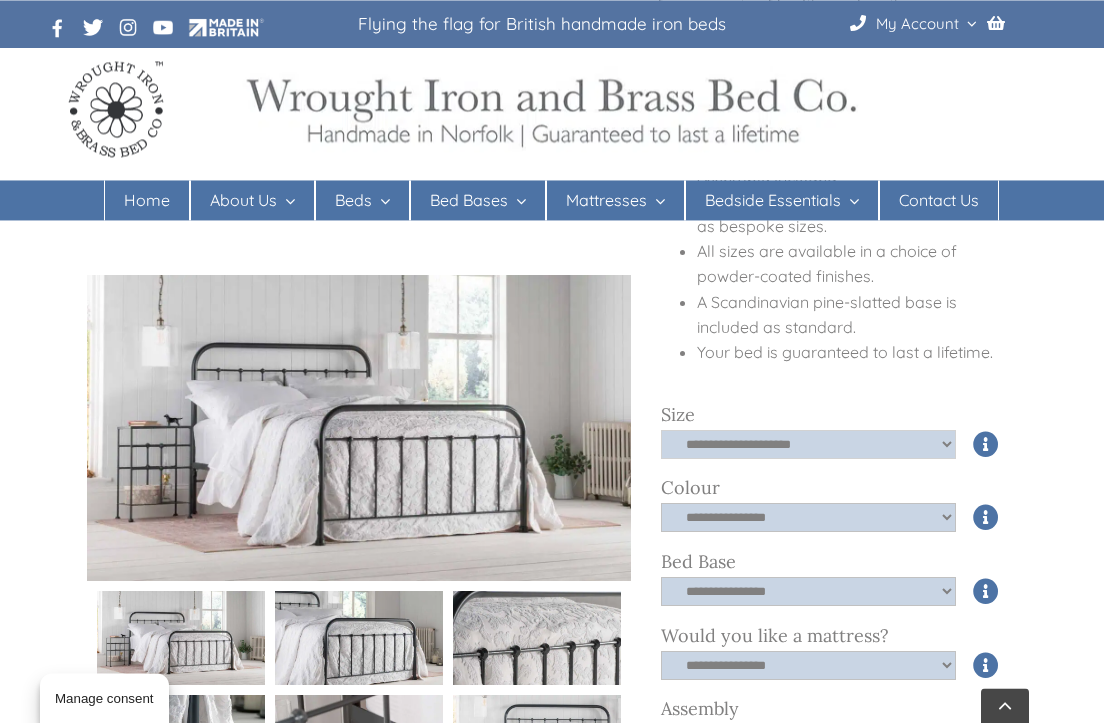 scroll, scrollTop: 746, scrollLeft: 0, axis: vertical 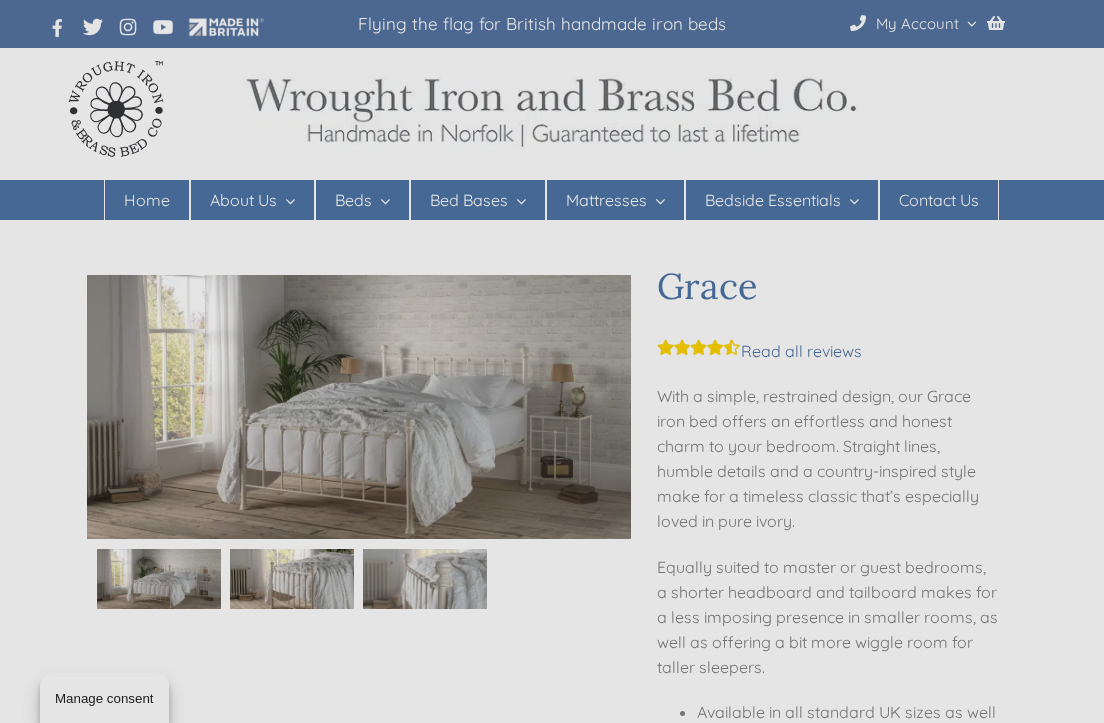 click at bounding box center [552, 361] 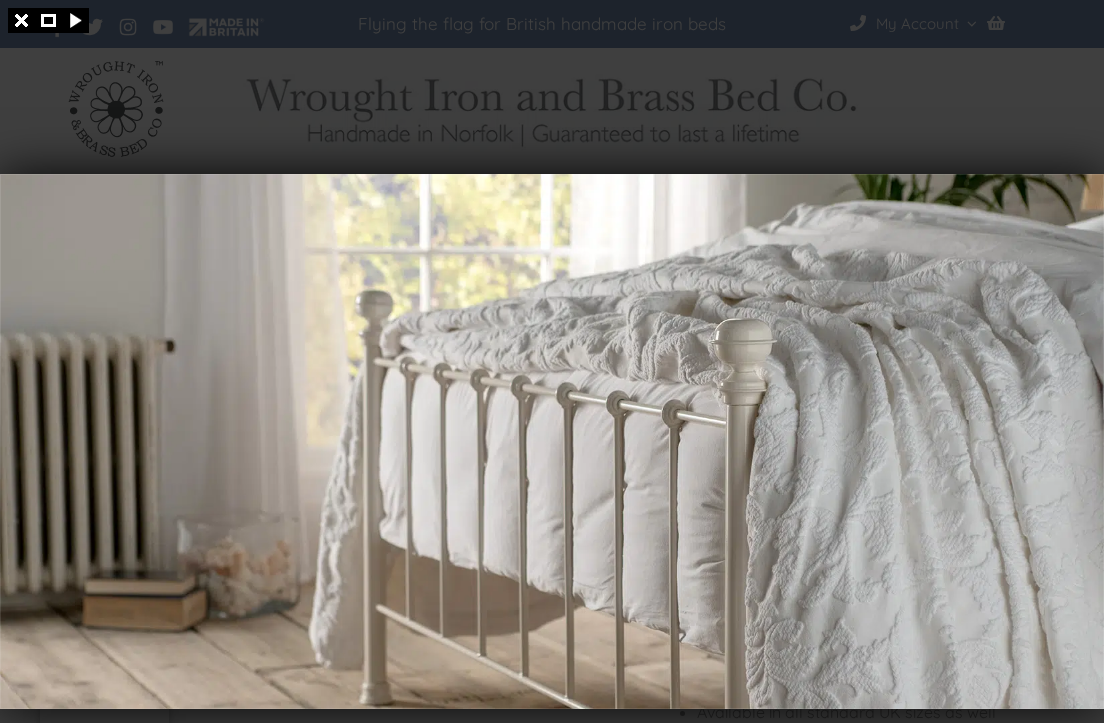 click at bounding box center [552, 361] 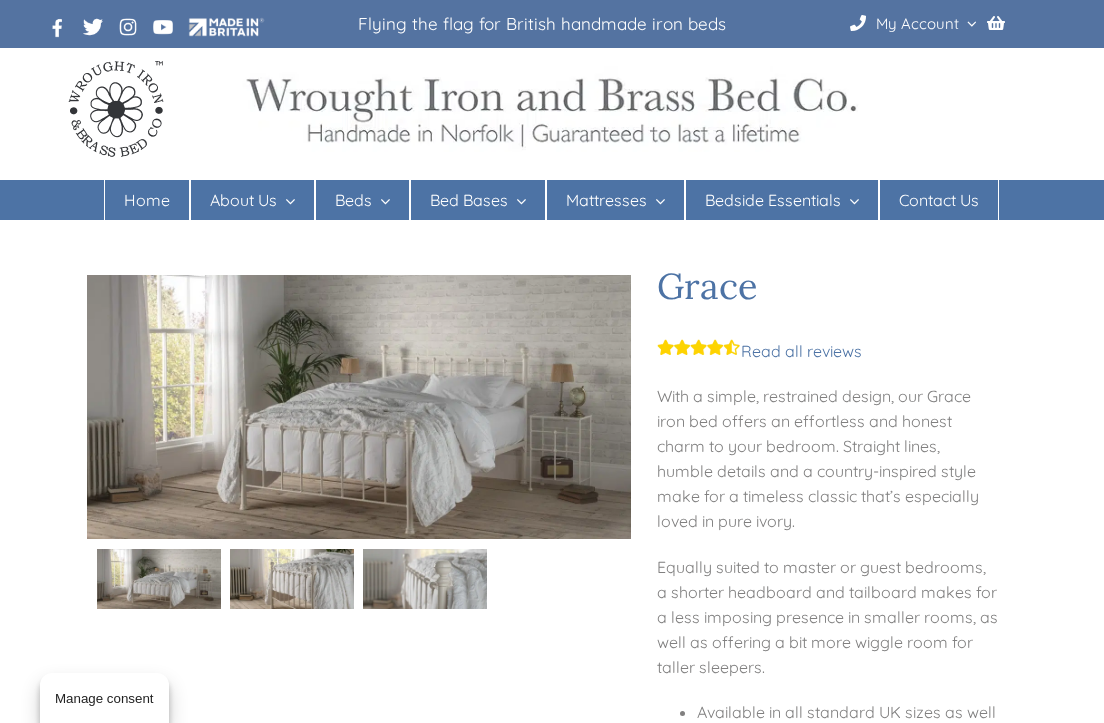 click on "Iron Beds" at bounding box center (396, 280) 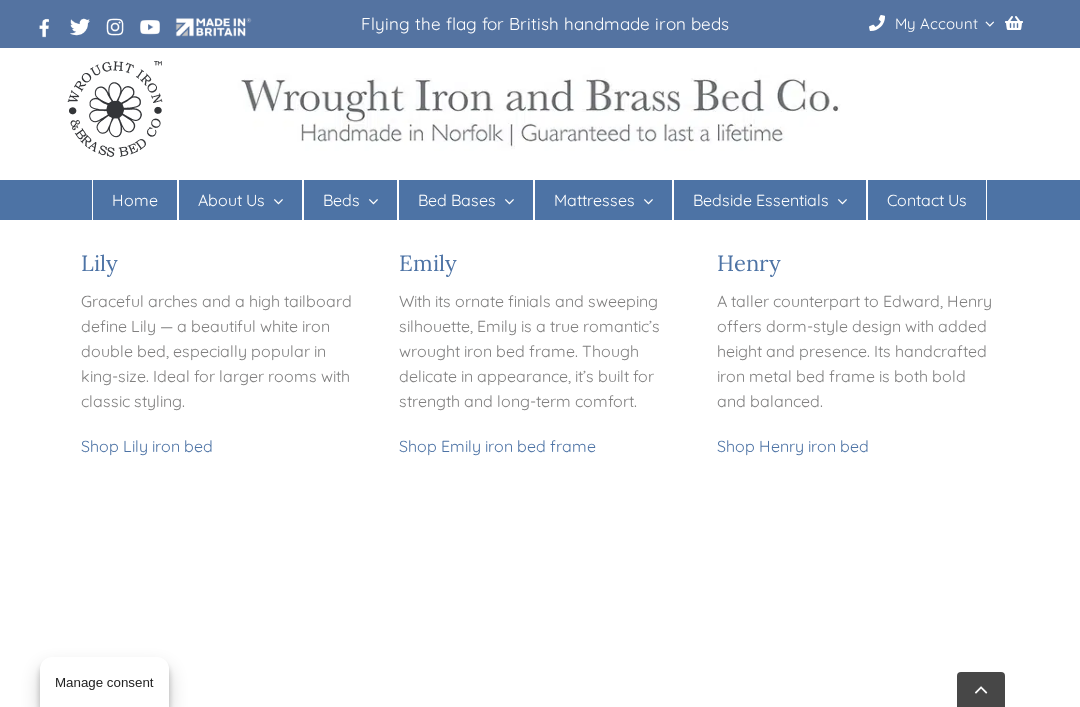 scroll, scrollTop: 1701, scrollLeft: 0, axis: vertical 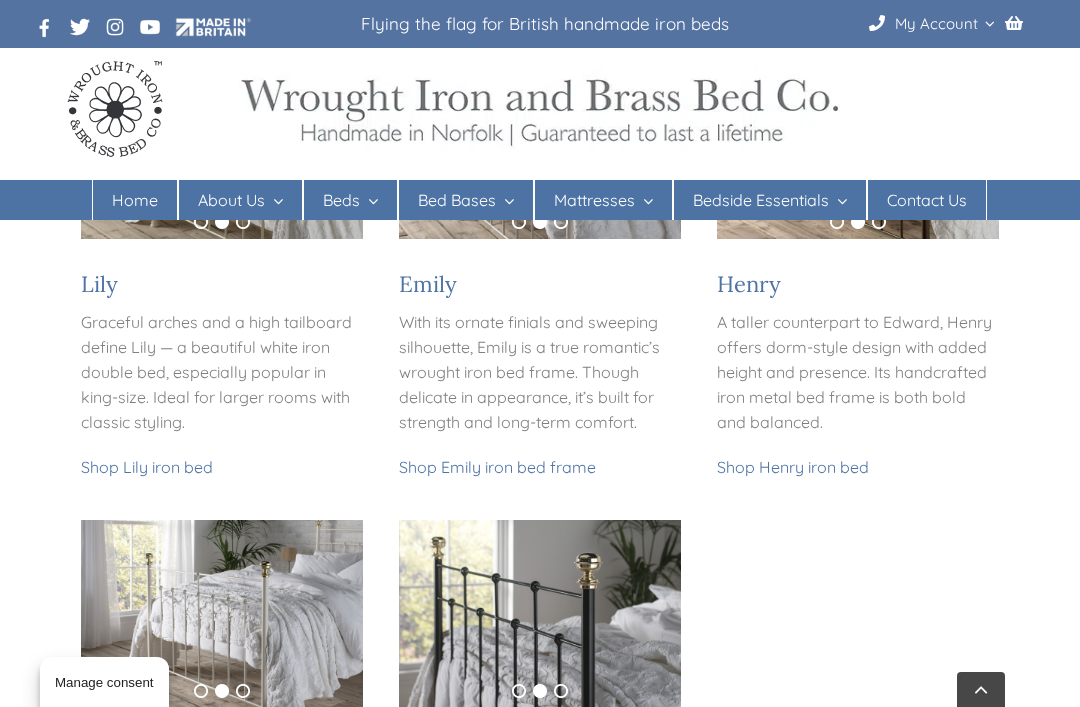 click on "Shop Henry iron bed" at bounding box center [793, 467] 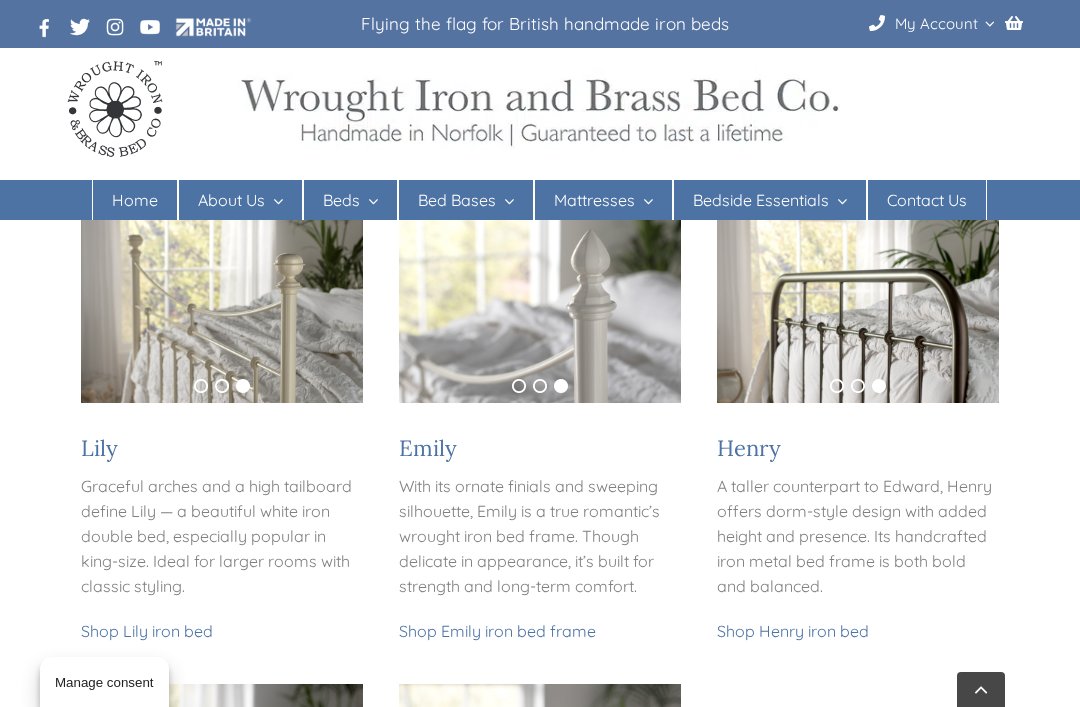 scroll, scrollTop: 1533, scrollLeft: 0, axis: vertical 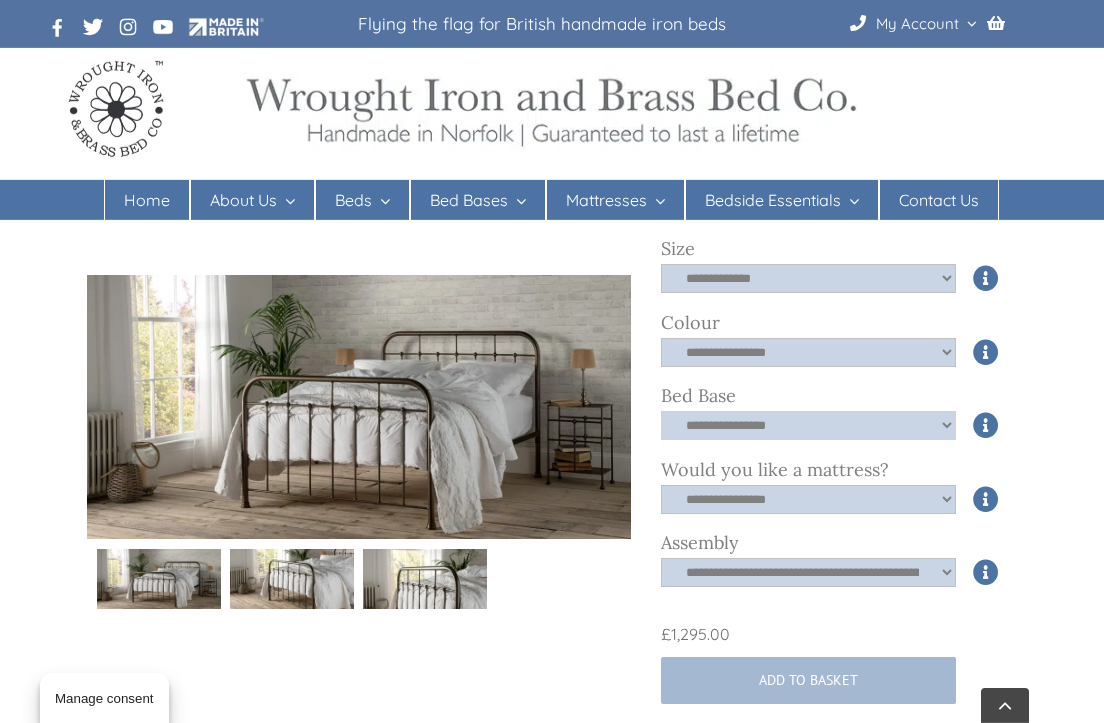 click on "**********" 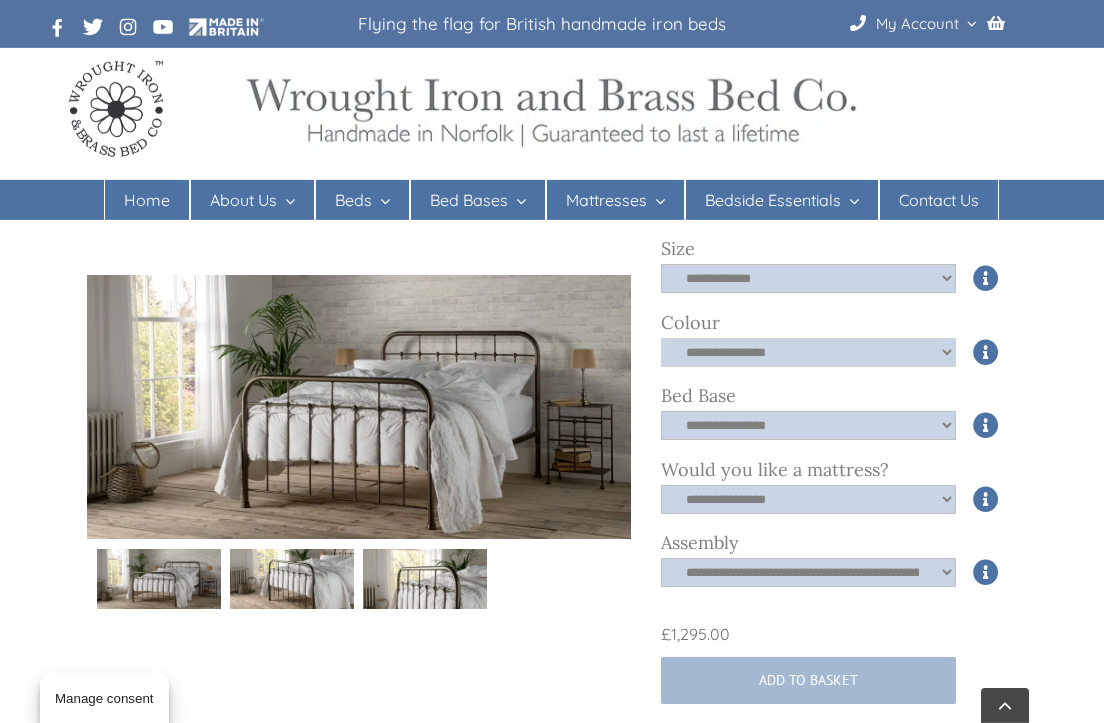 click on "**********" 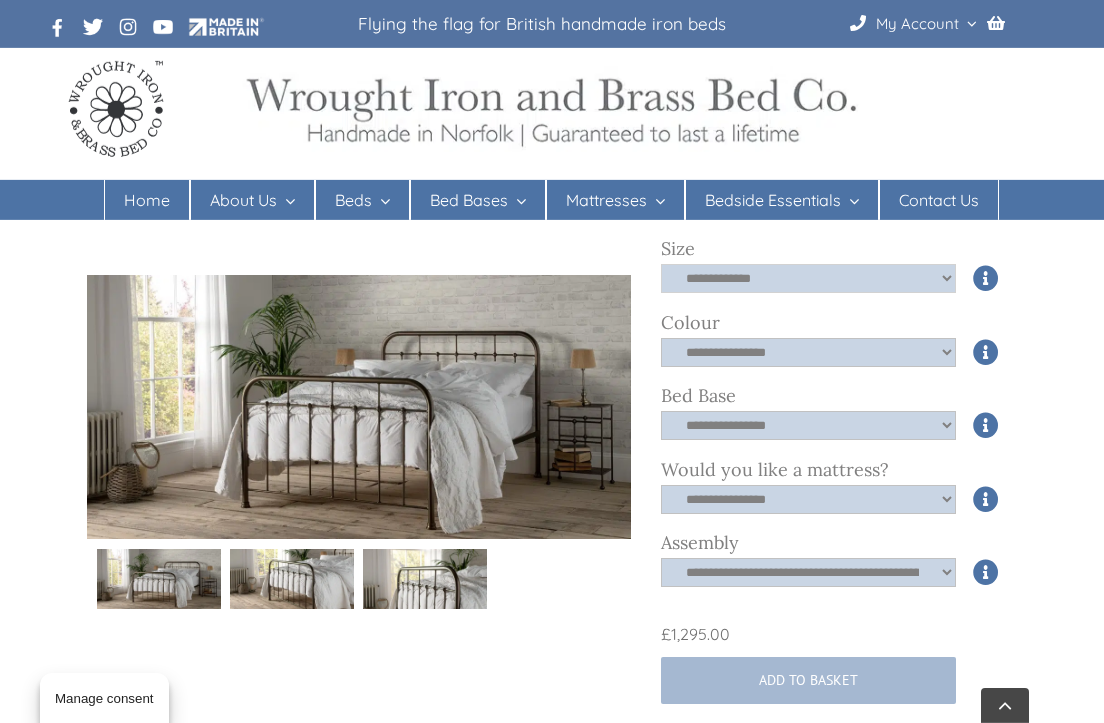 click on "**********" 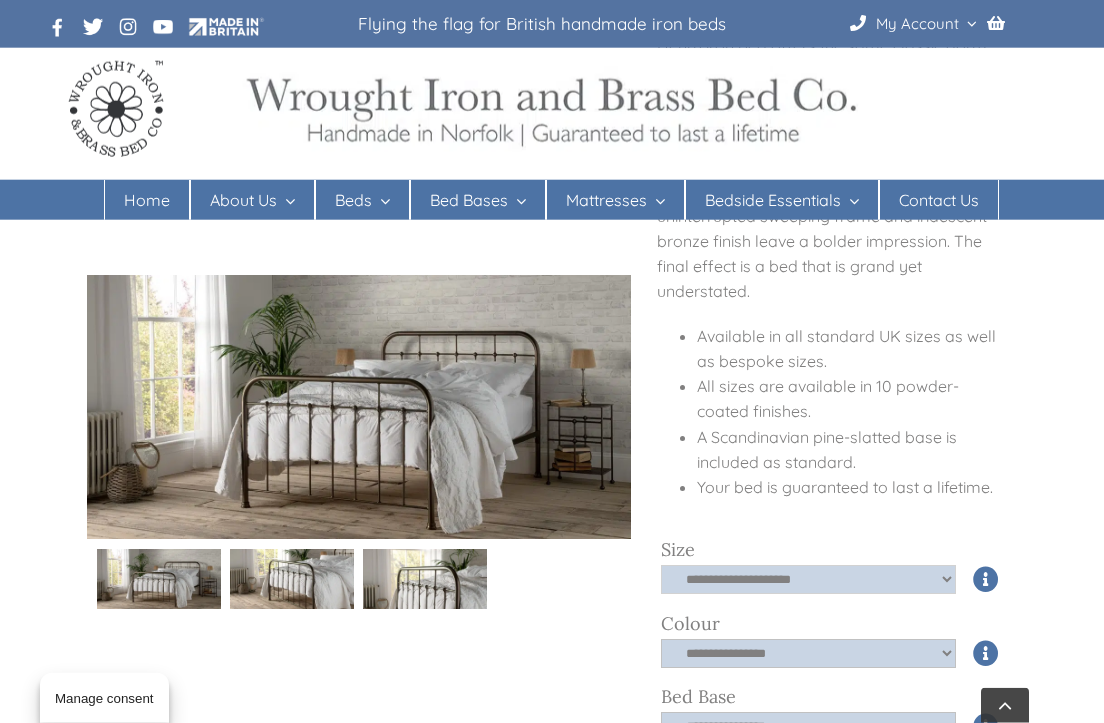 scroll, scrollTop: 364, scrollLeft: 0, axis: vertical 